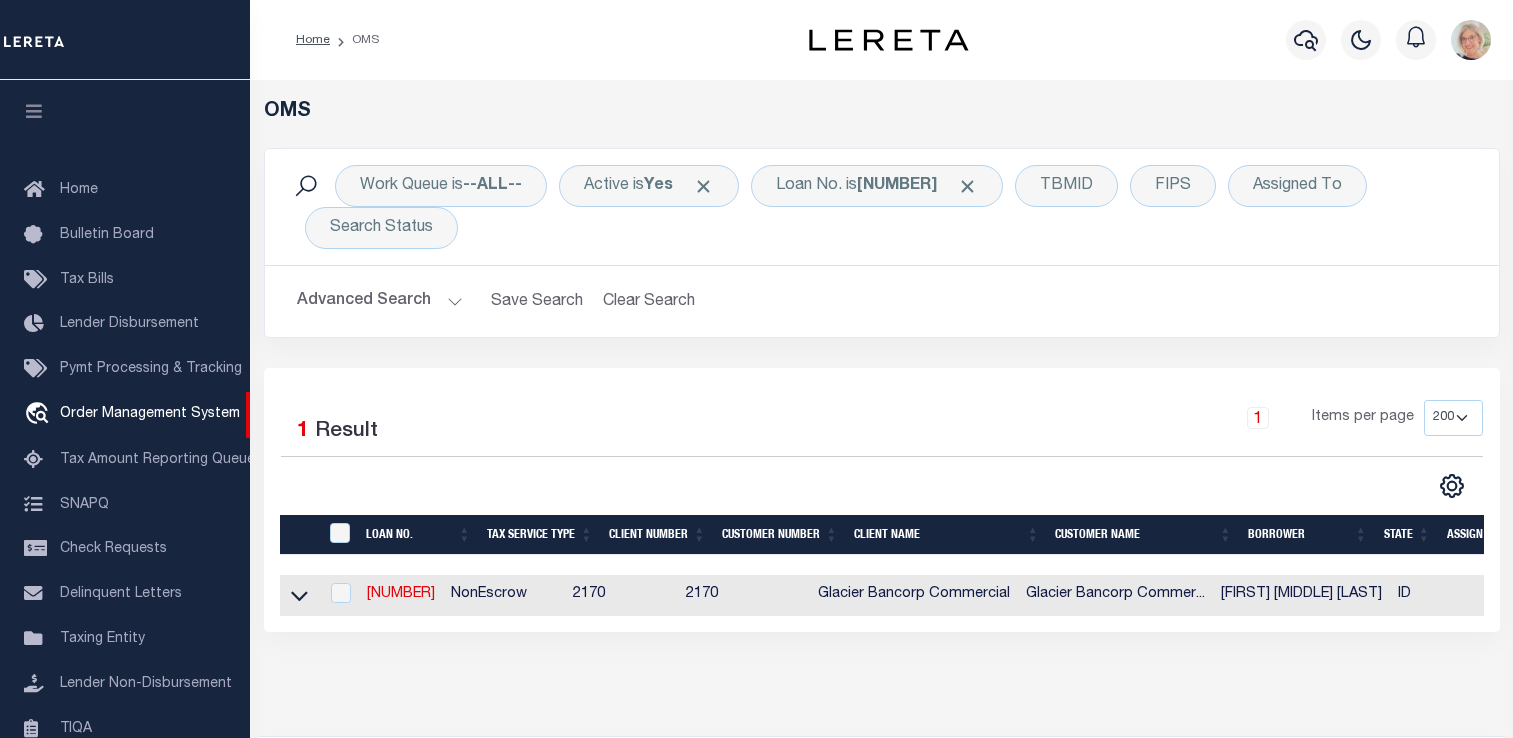 select on "200" 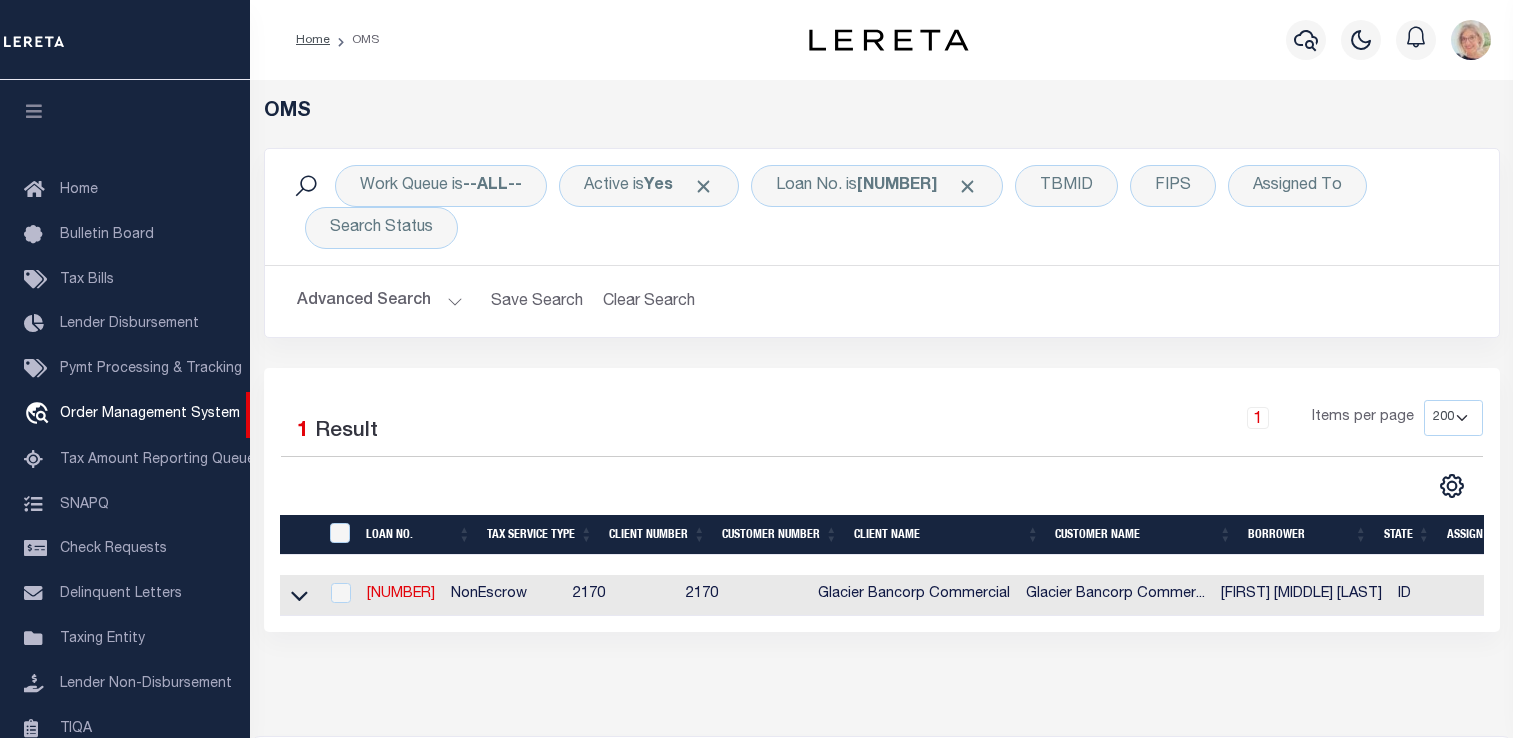 scroll, scrollTop: 0, scrollLeft: 0, axis: both 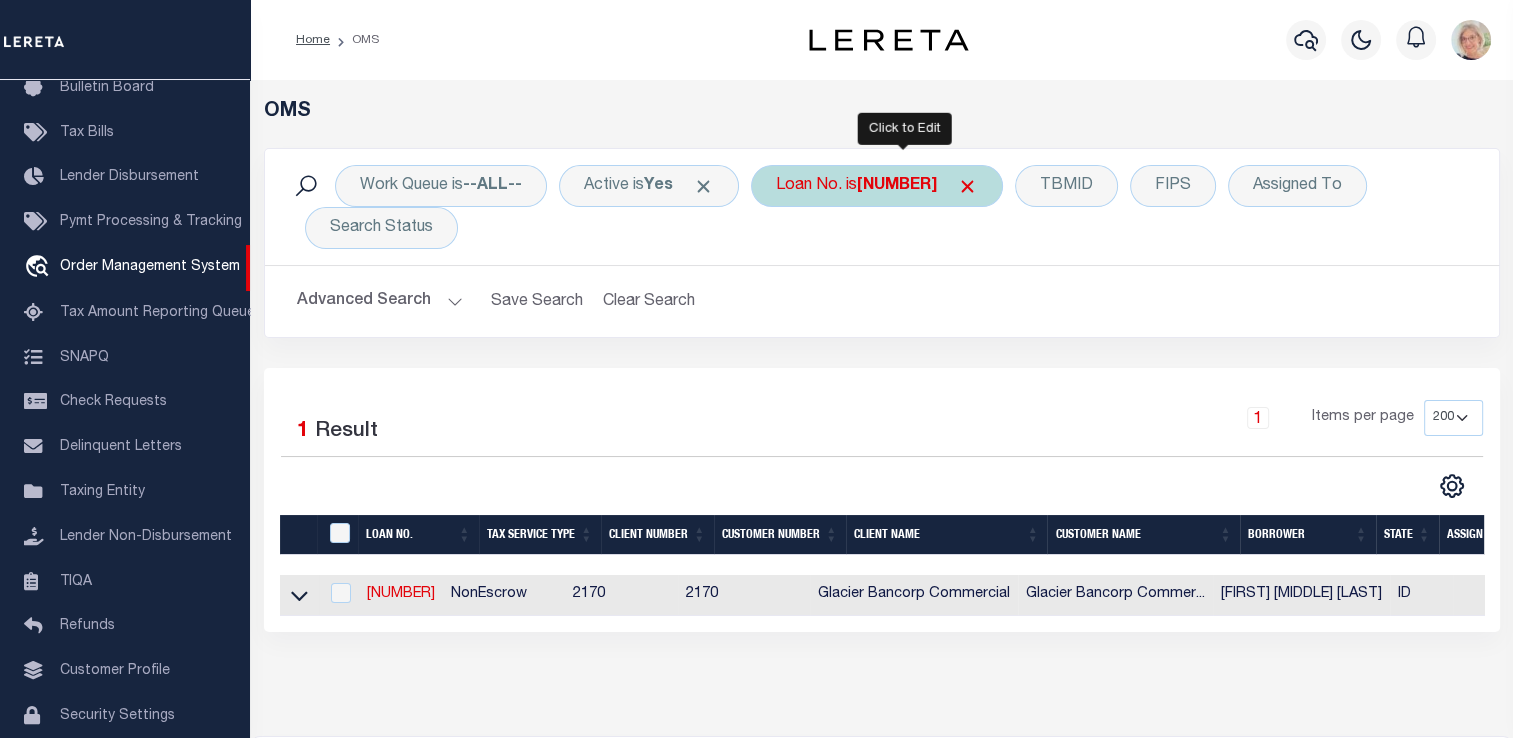 click on "[NUMBER]" at bounding box center (897, 186) 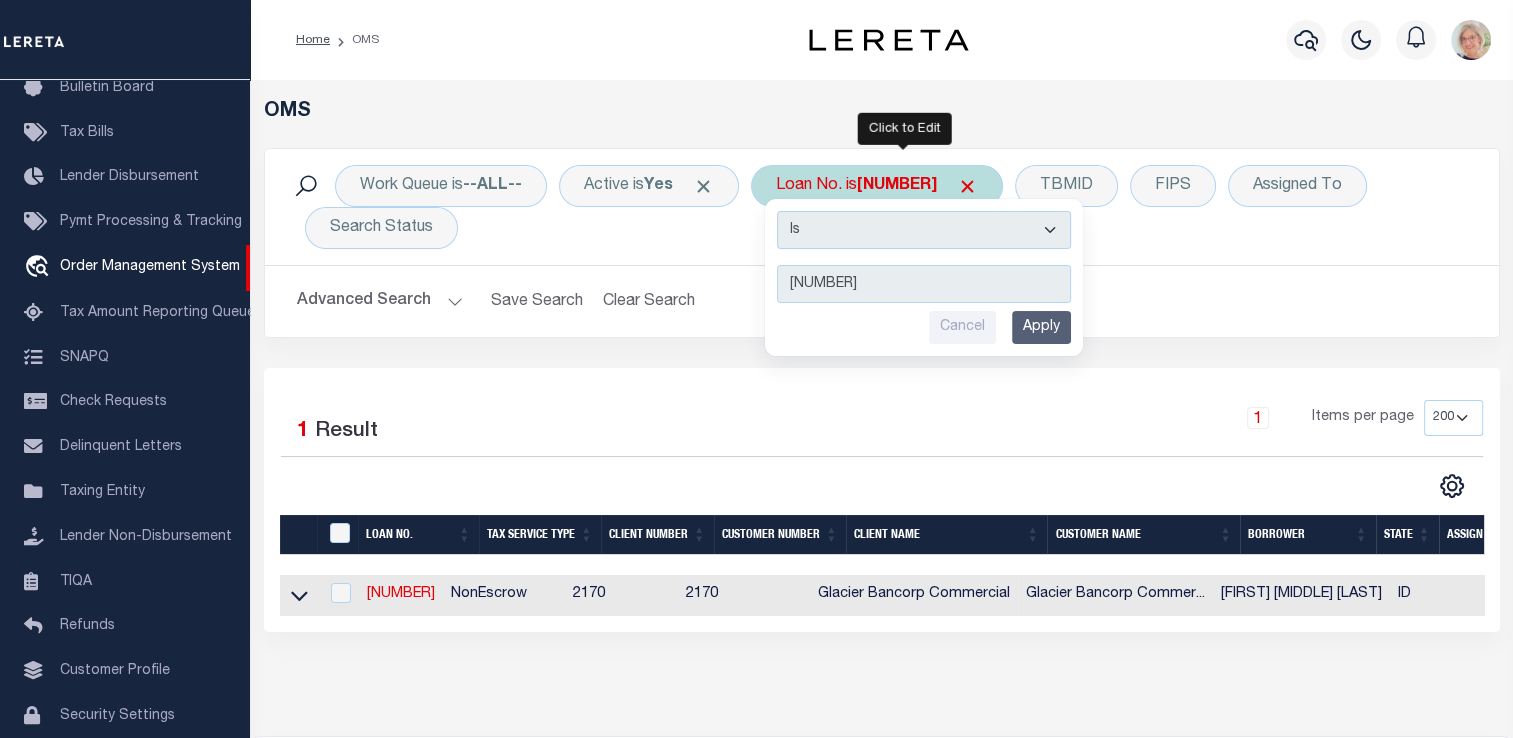 click on "[NUMBER]" at bounding box center (924, 284) 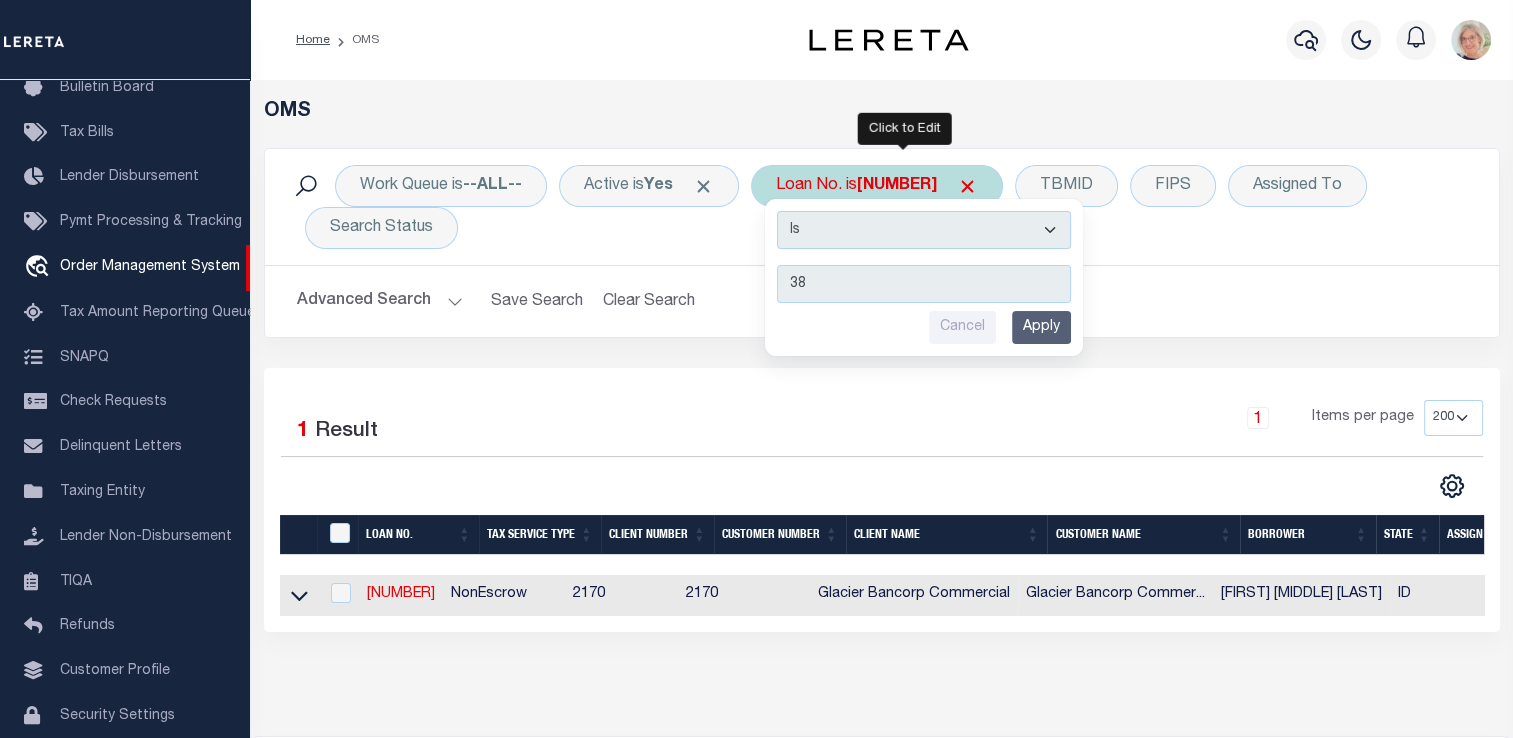 type on "3" 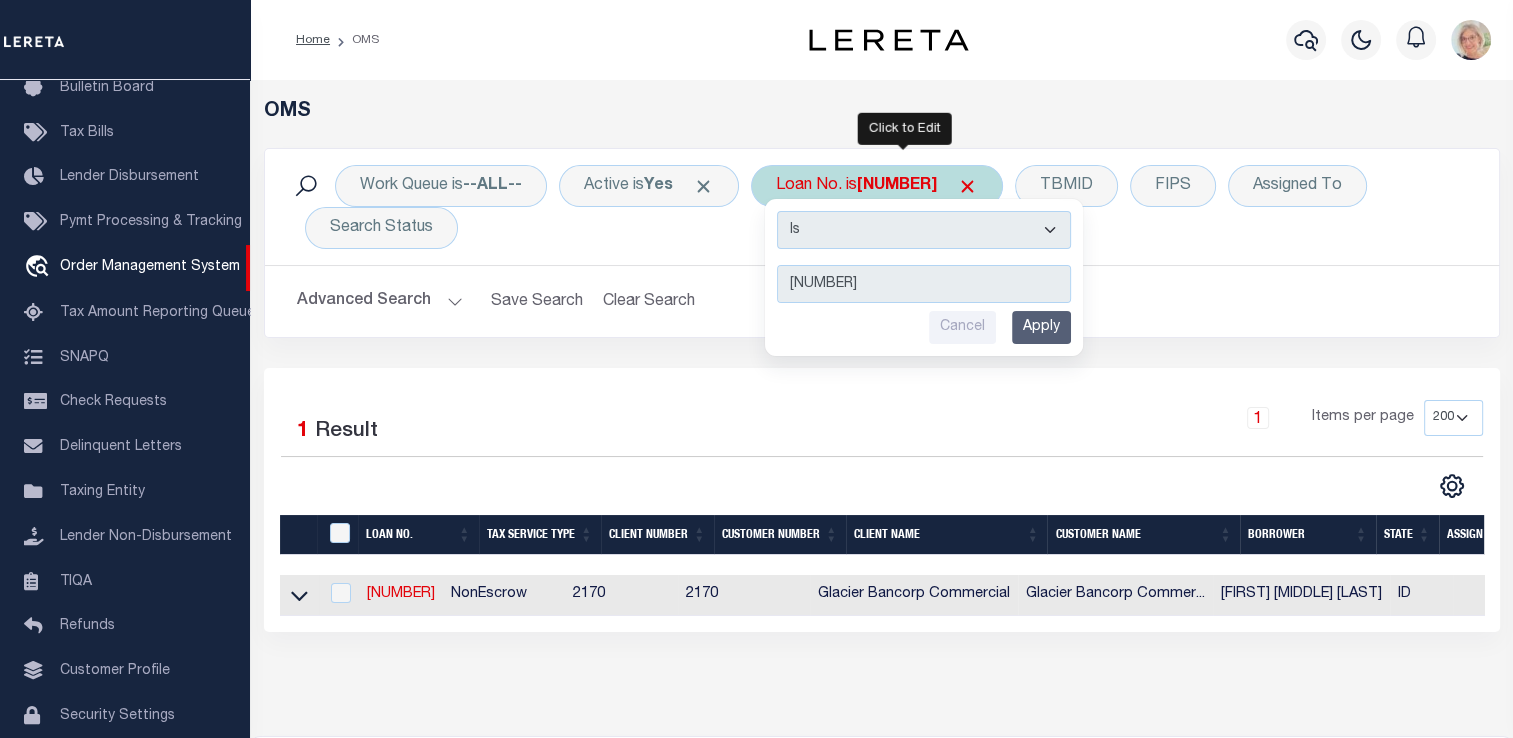 type on "[NUMBER]" 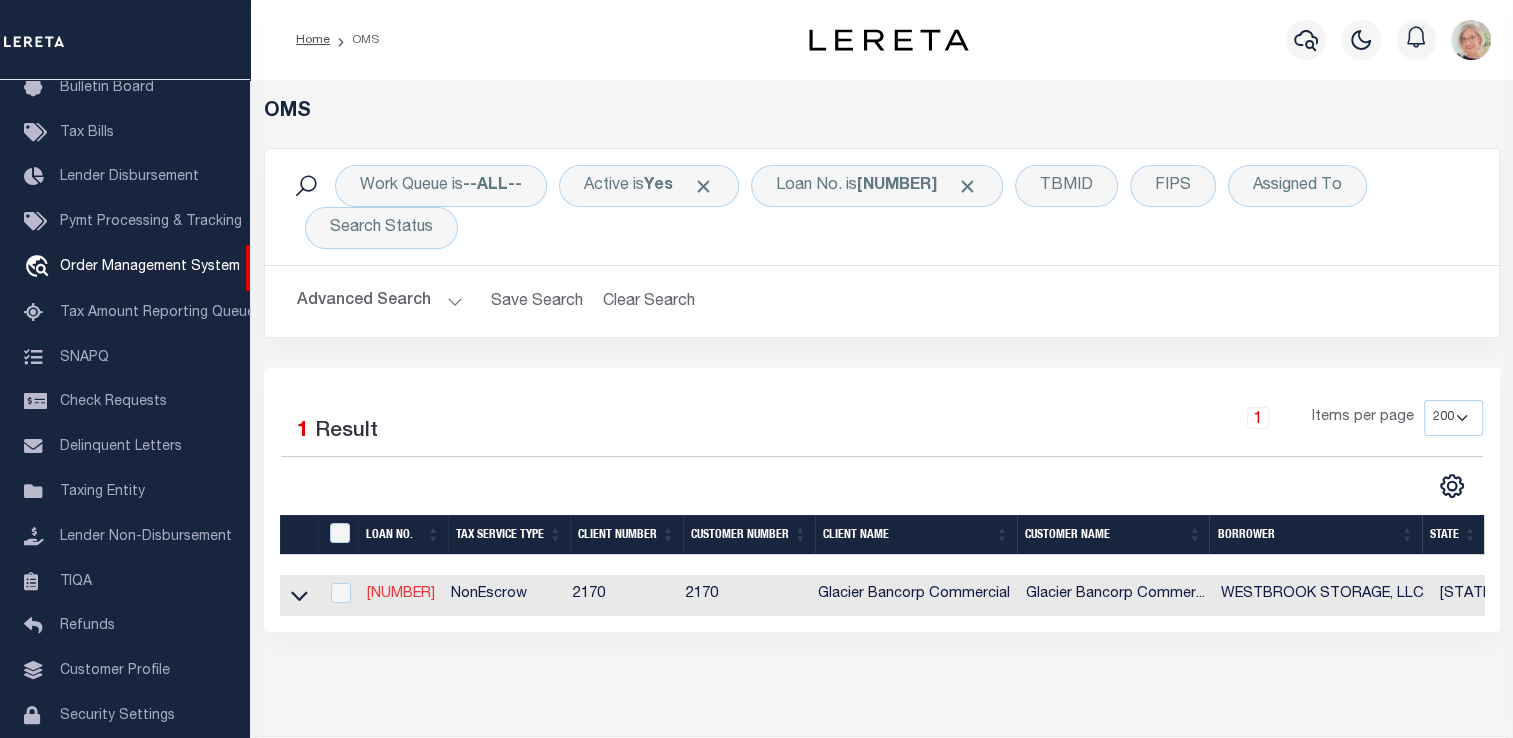 click on "[NUMBER]" at bounding box center [401, 594] 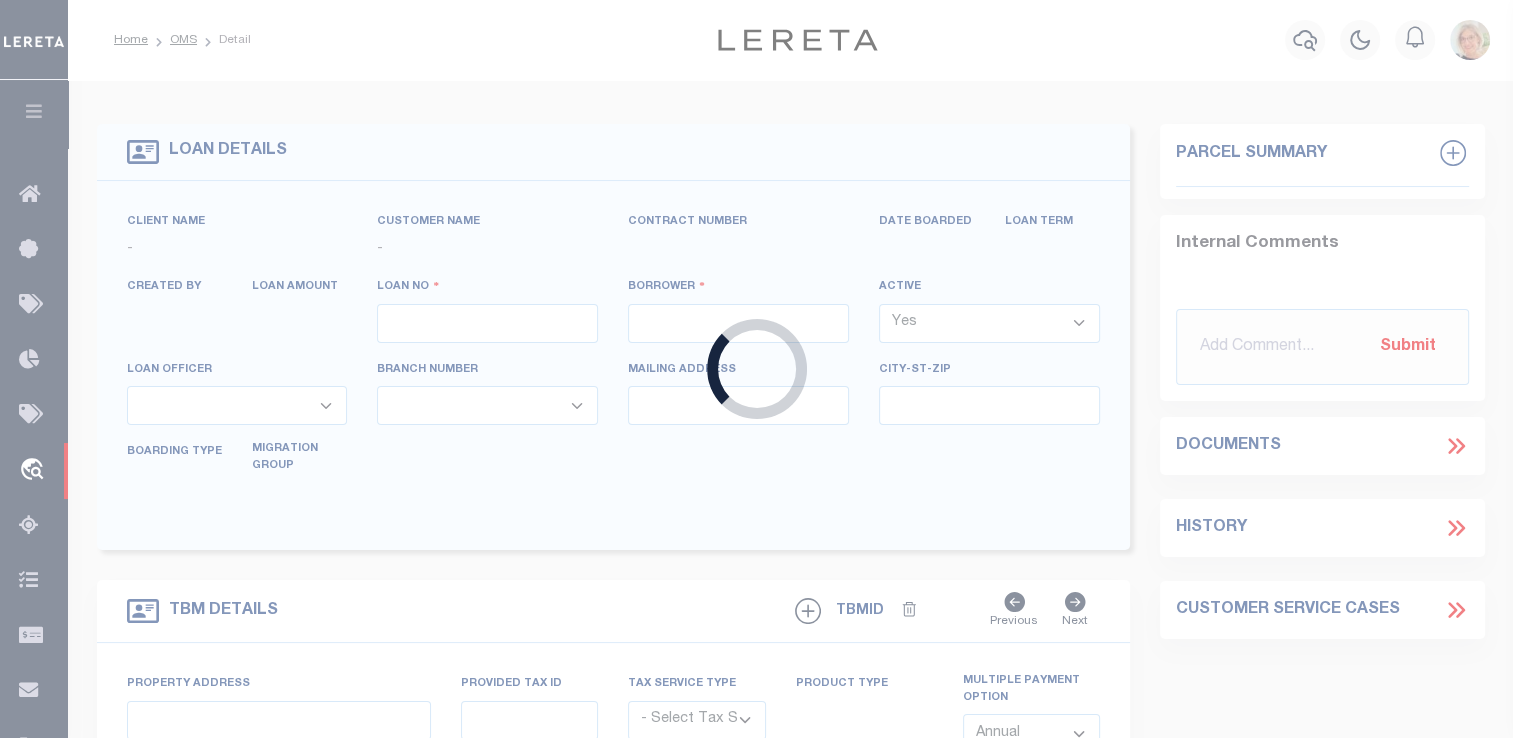type on "[NUMBER]" 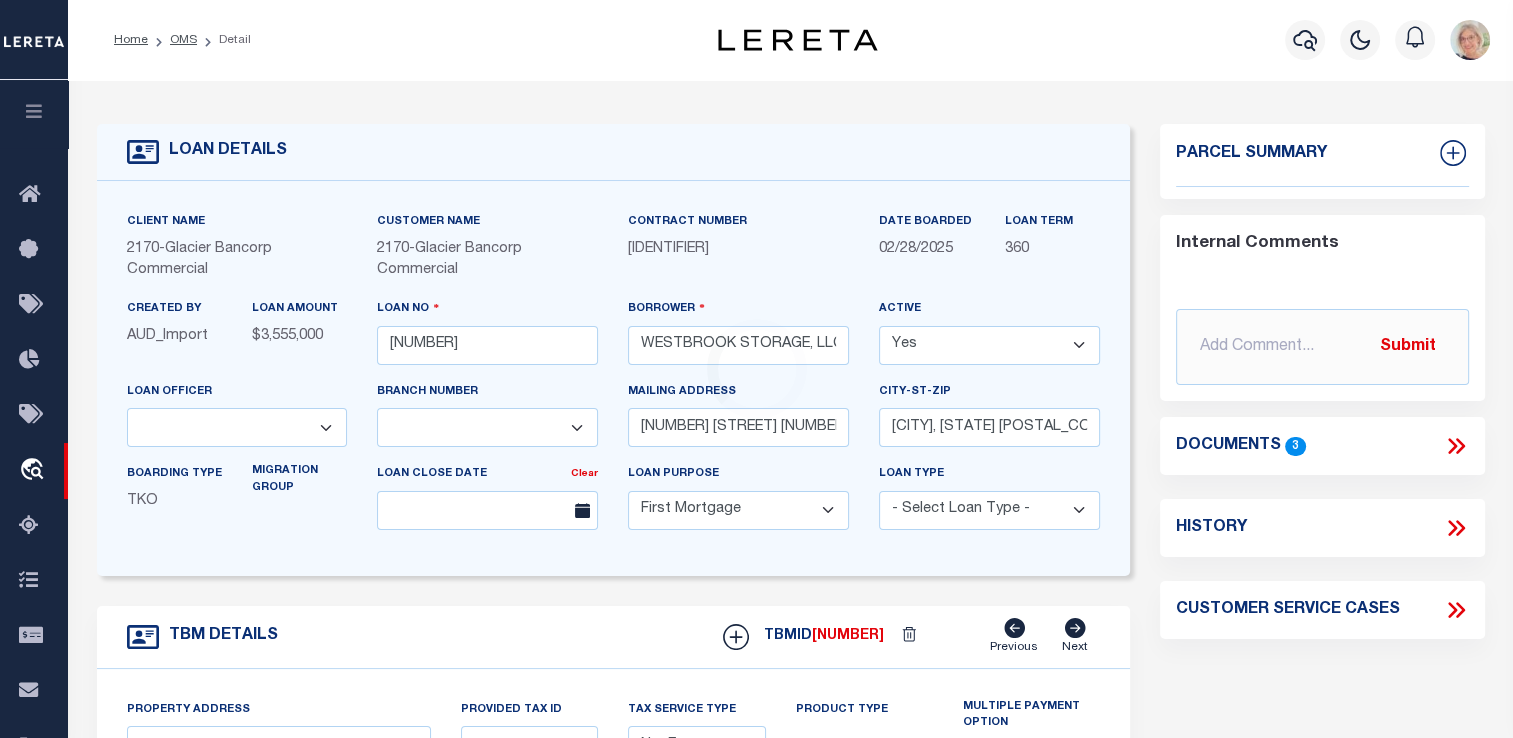 select on "[NUMBER]" 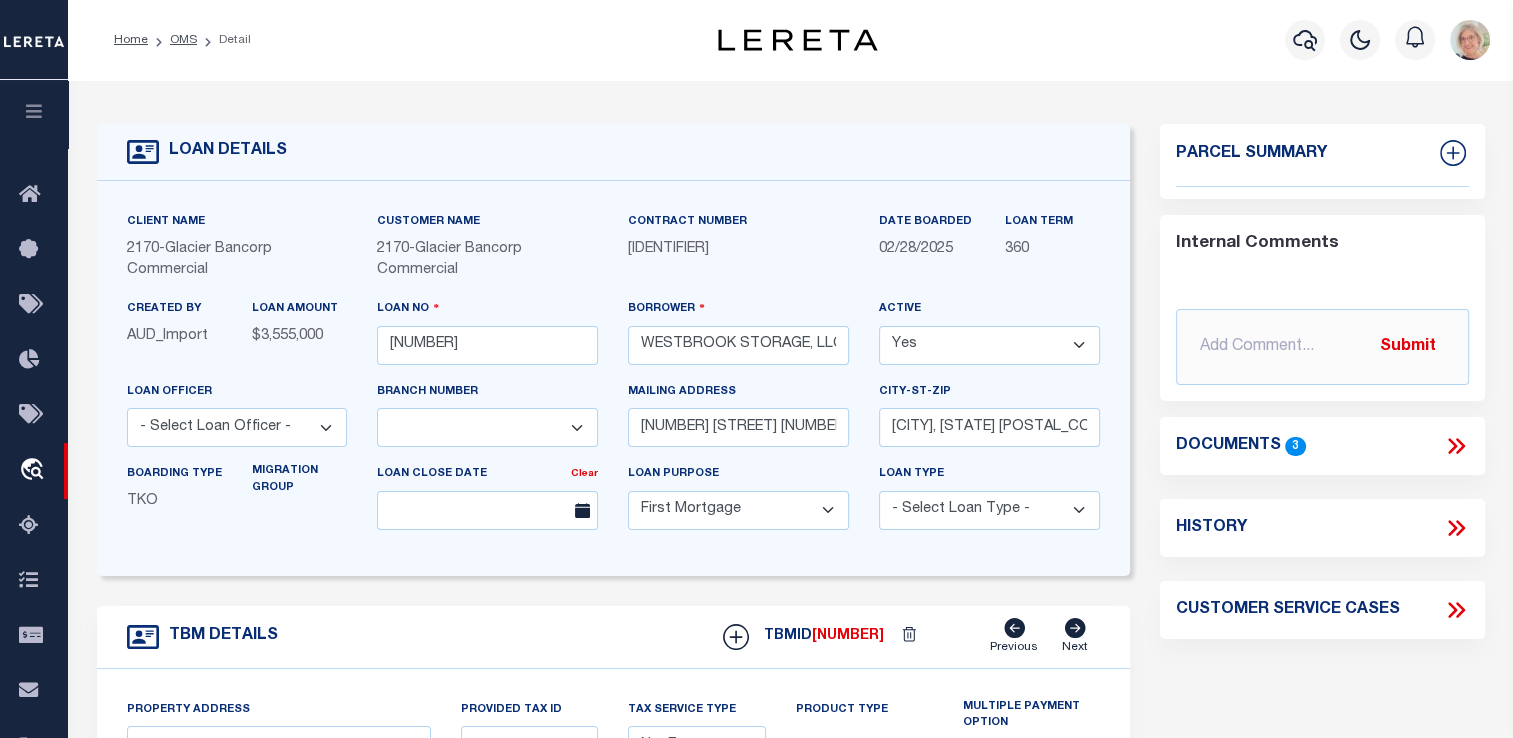 type on "[NUMBER] [STREET] [NUMBER] [STREET]" 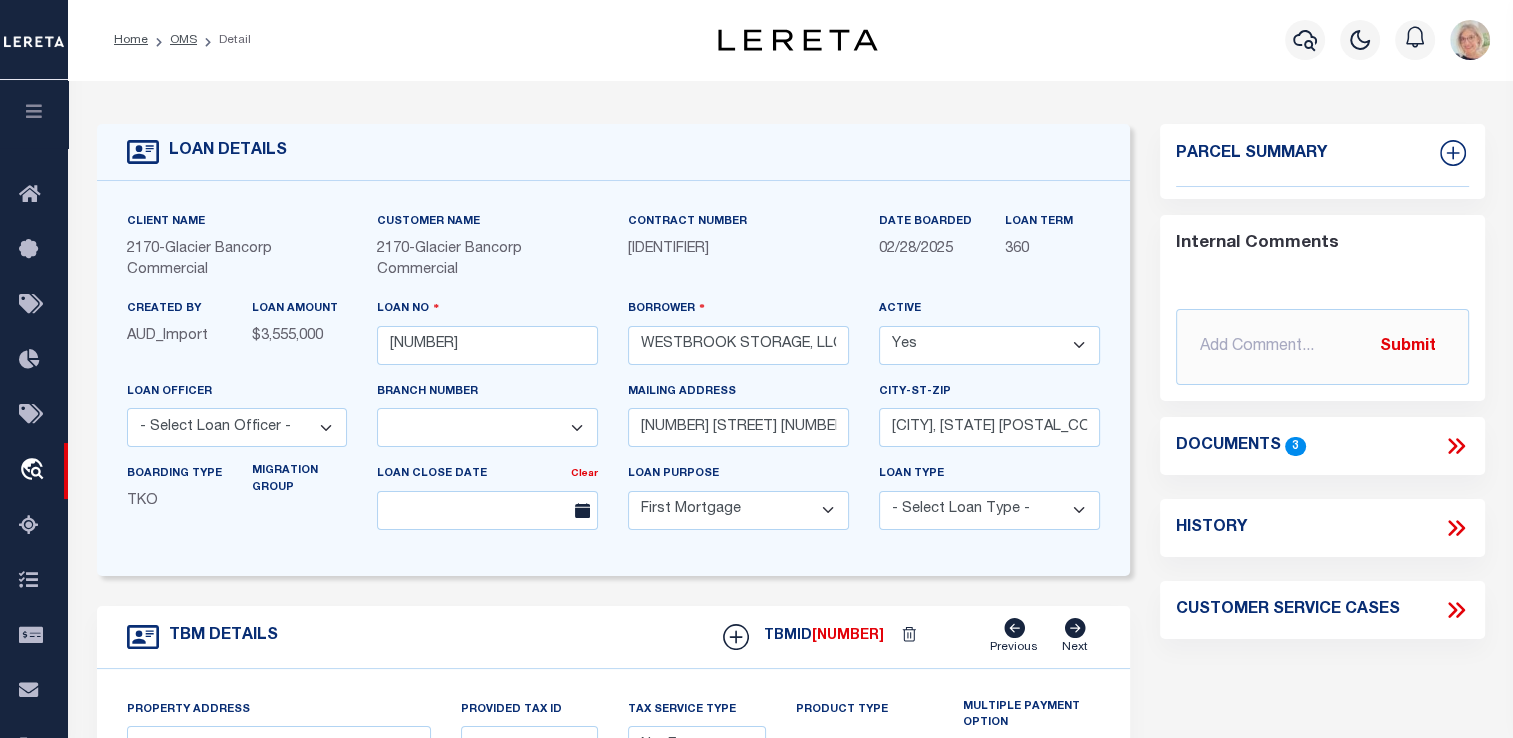 type on "[IDENTIFIER]" 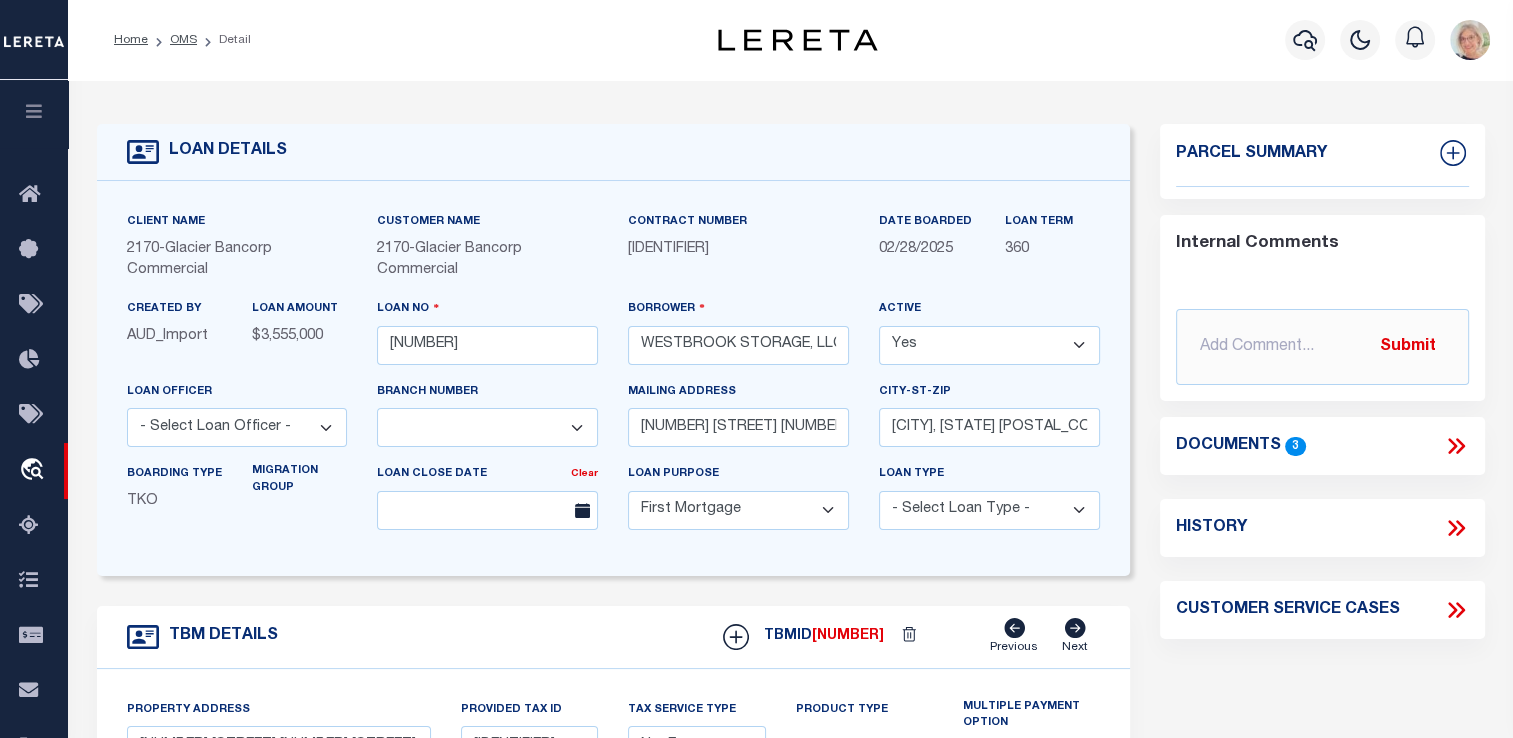 select 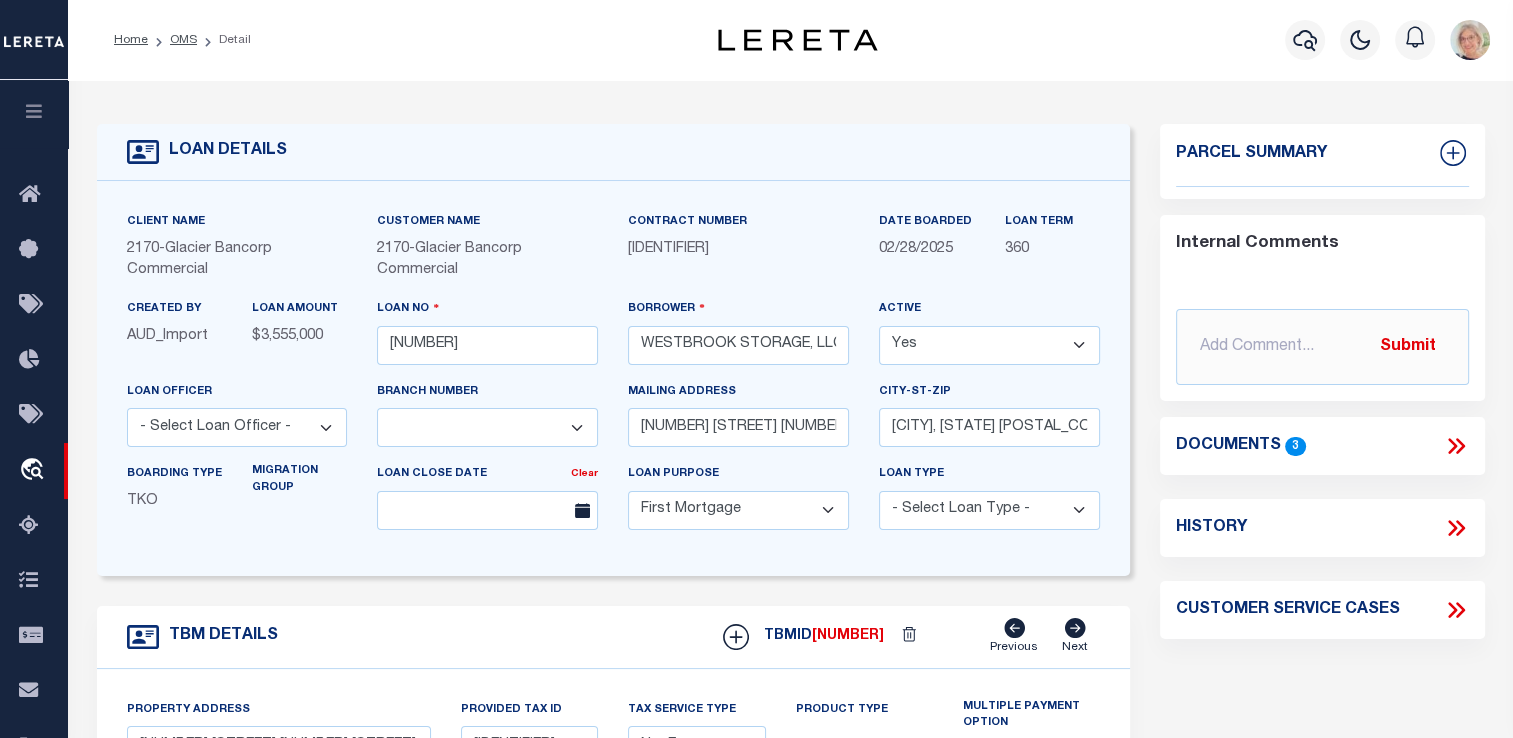 type on "[AREA] [NUMBER] [NUMBER] [NUMBER], [NUMBER] [NUMBER] [NUMBER], Lot 5A, AMD (22)" 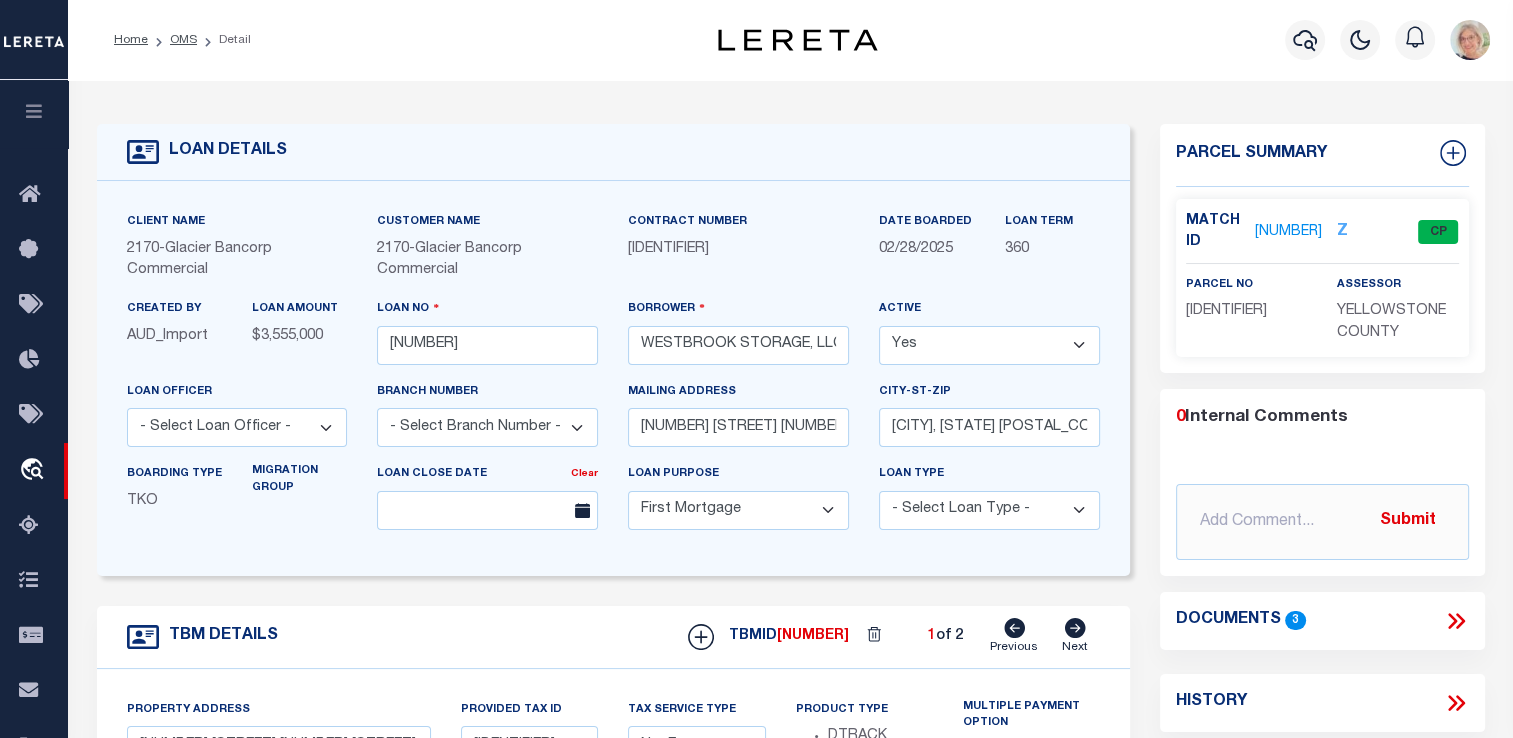 scroll, scrollTop: 0, scrollLeft: 0, axis: both 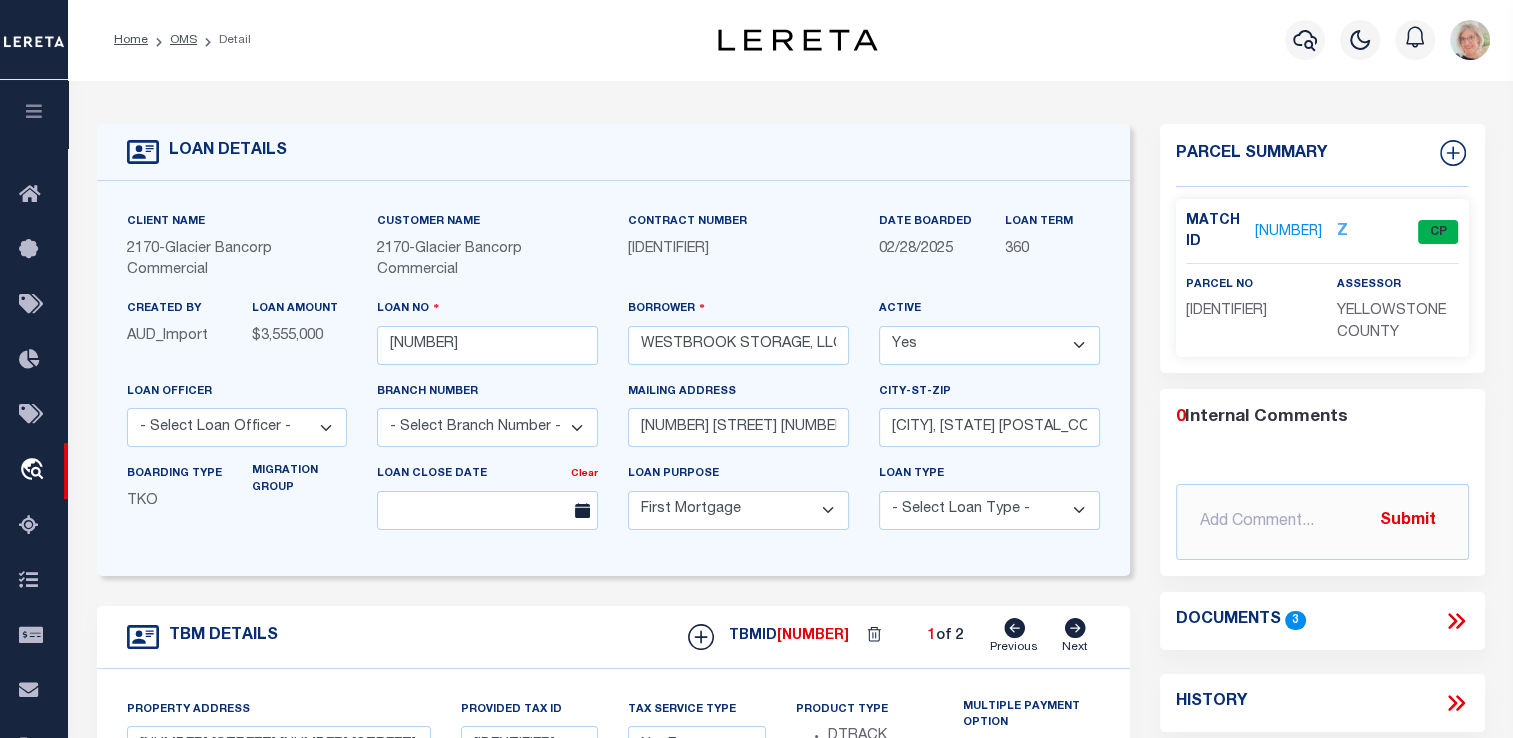 click 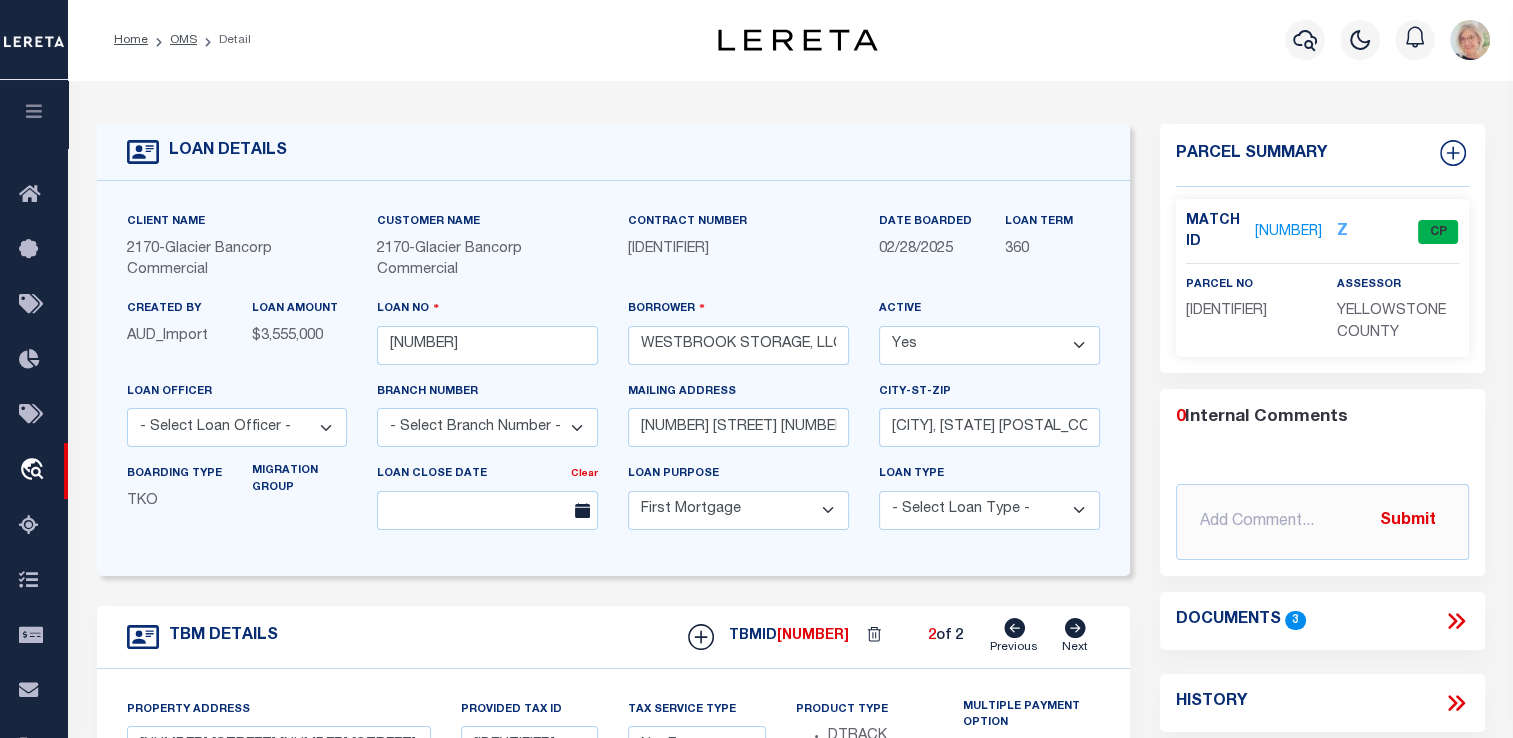type on "[NUMBER] [STREET] [NUMBER] [STREET]" 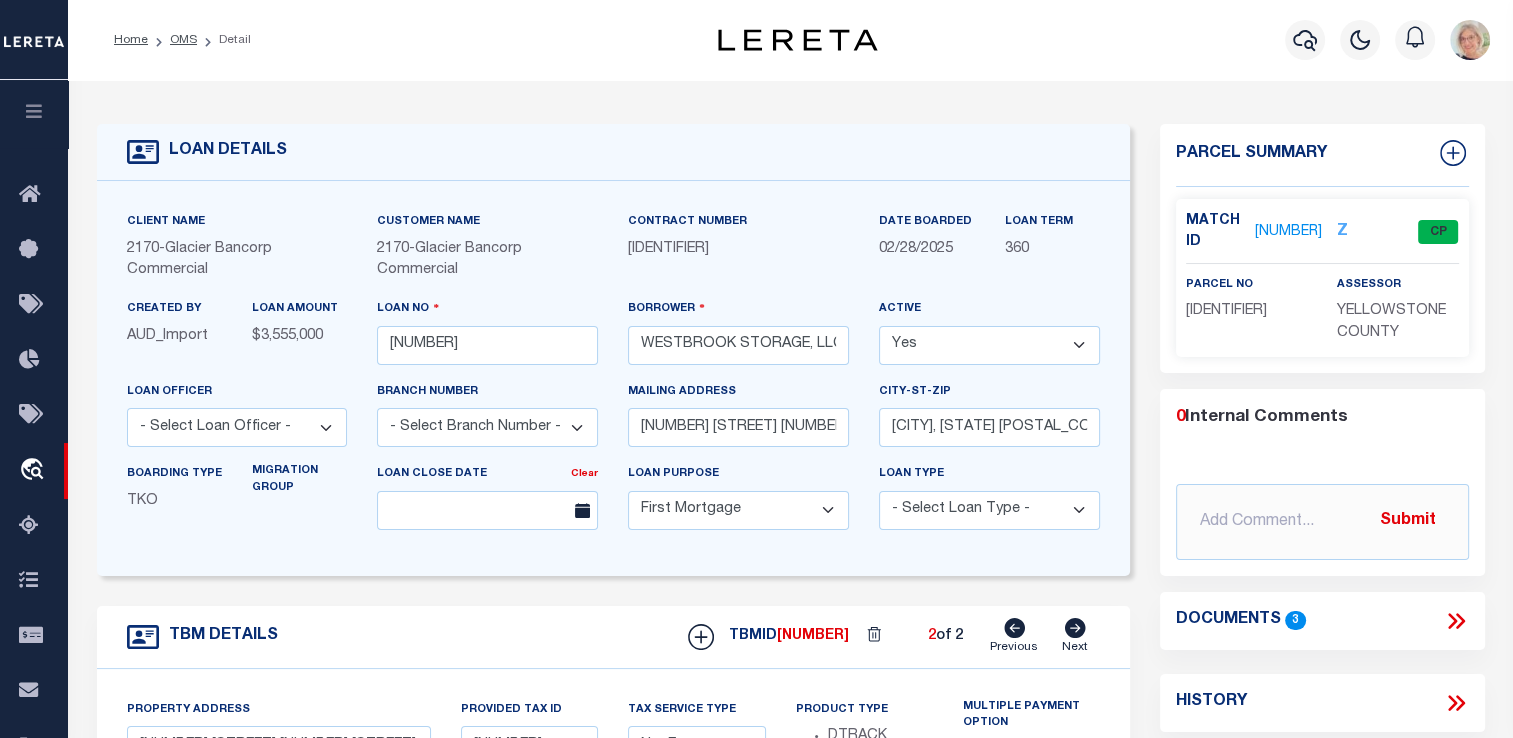 select 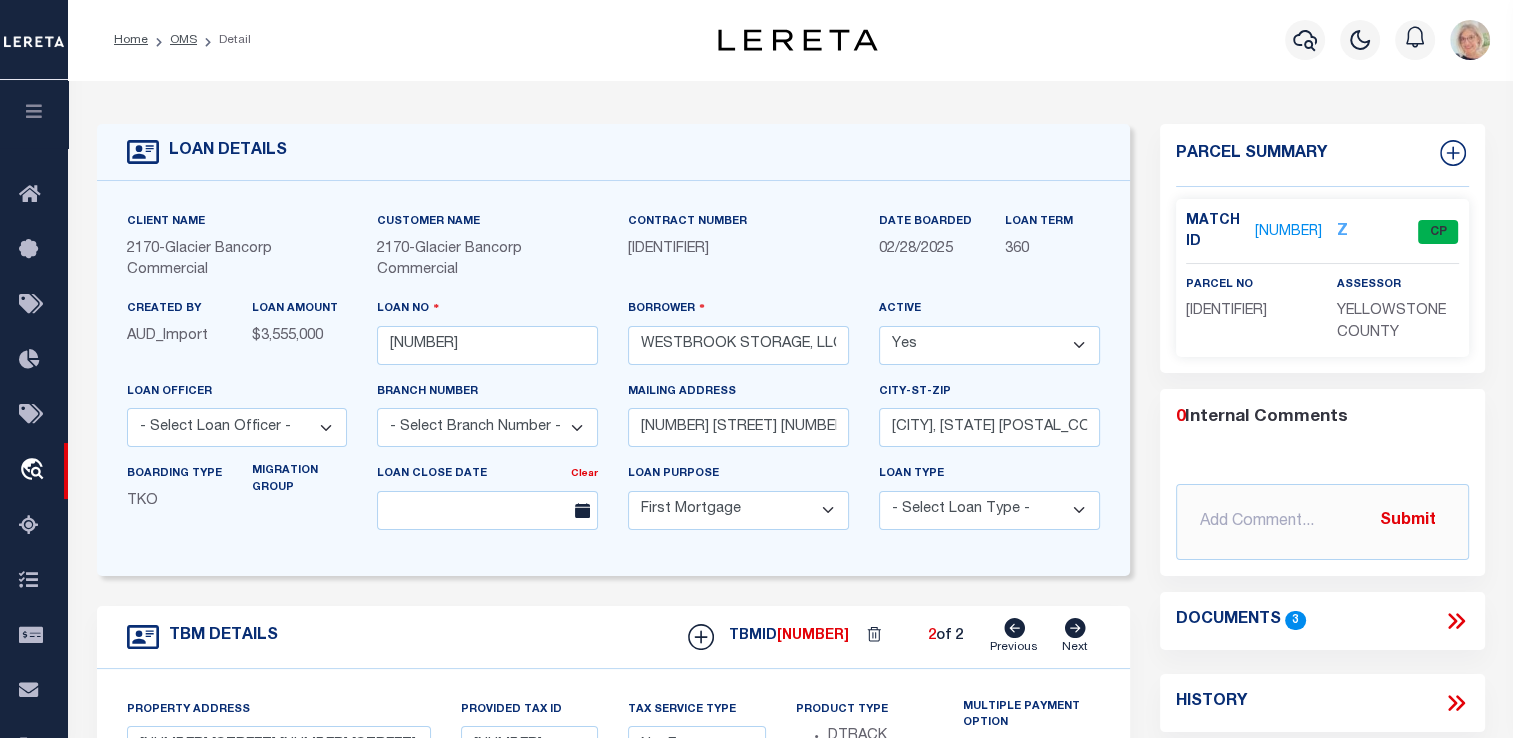 select 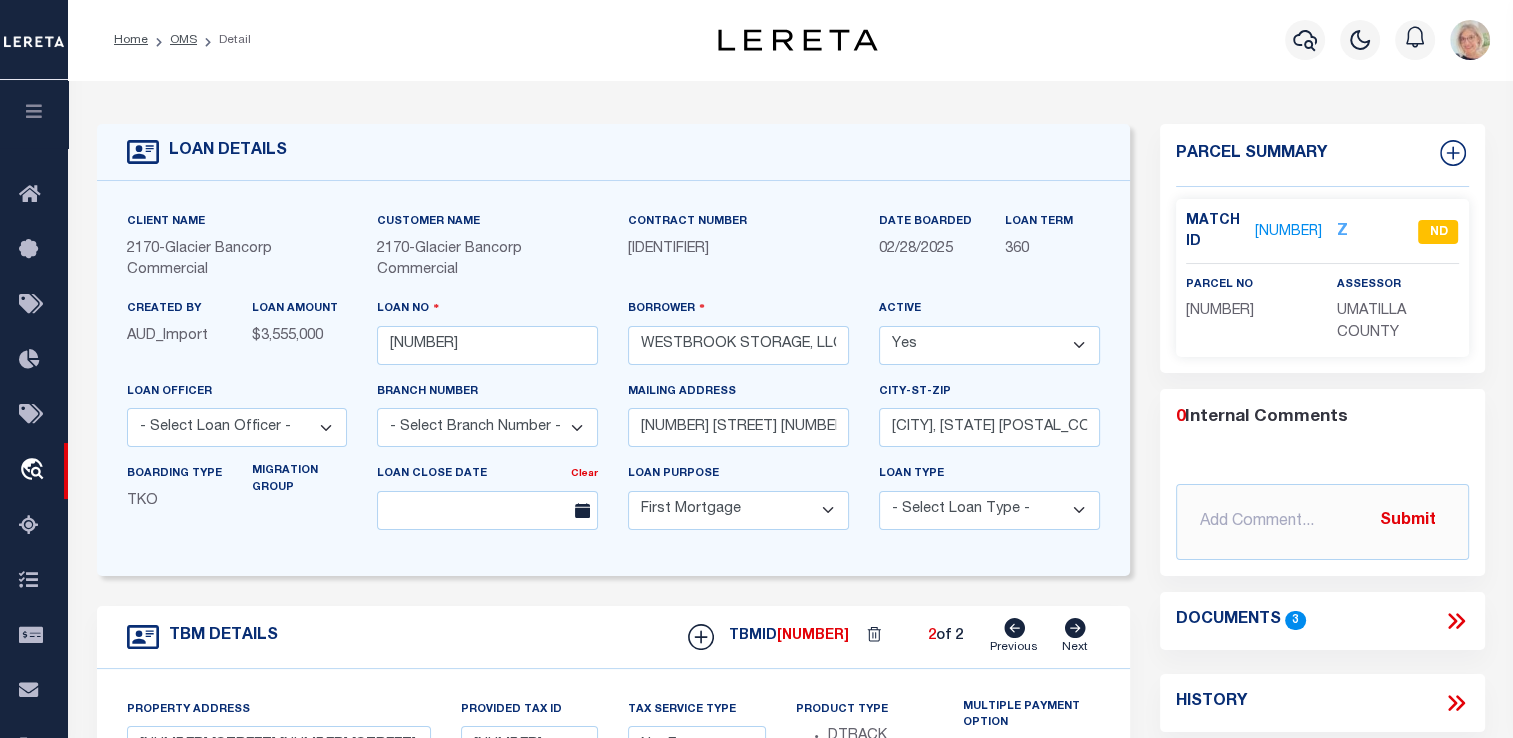 click on "[NUMBER]" at bounding box center [1288, 232] 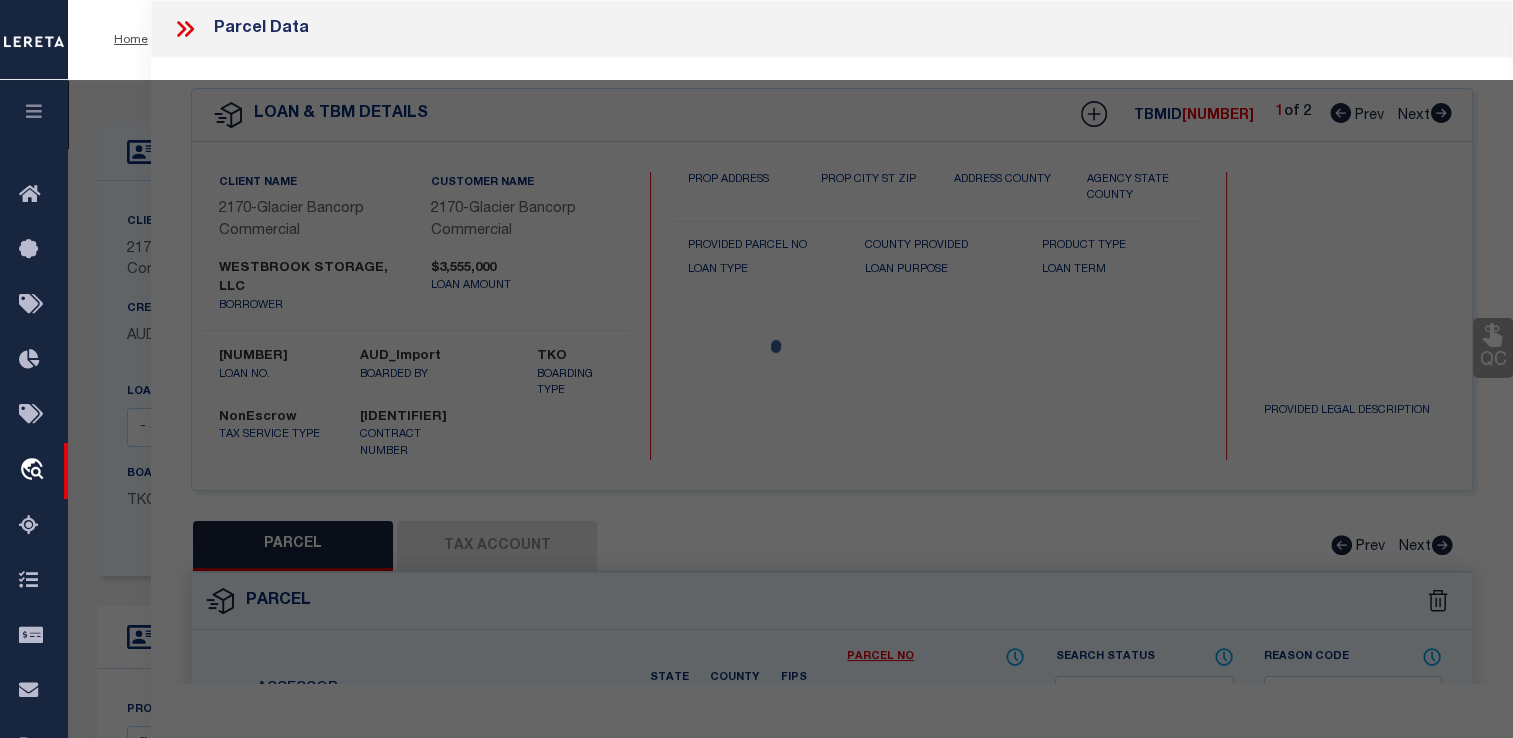 checkbox on "false" 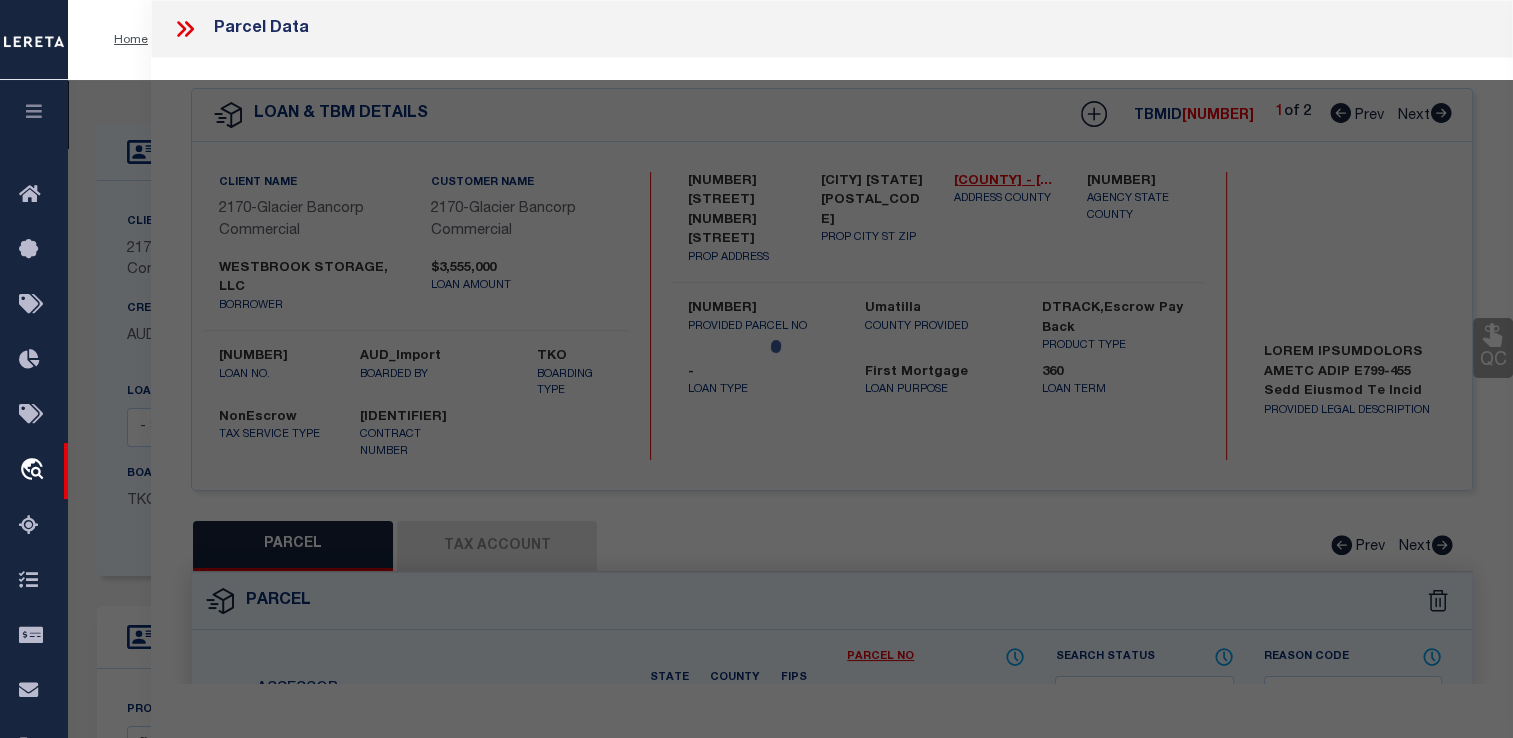 select on "ND" 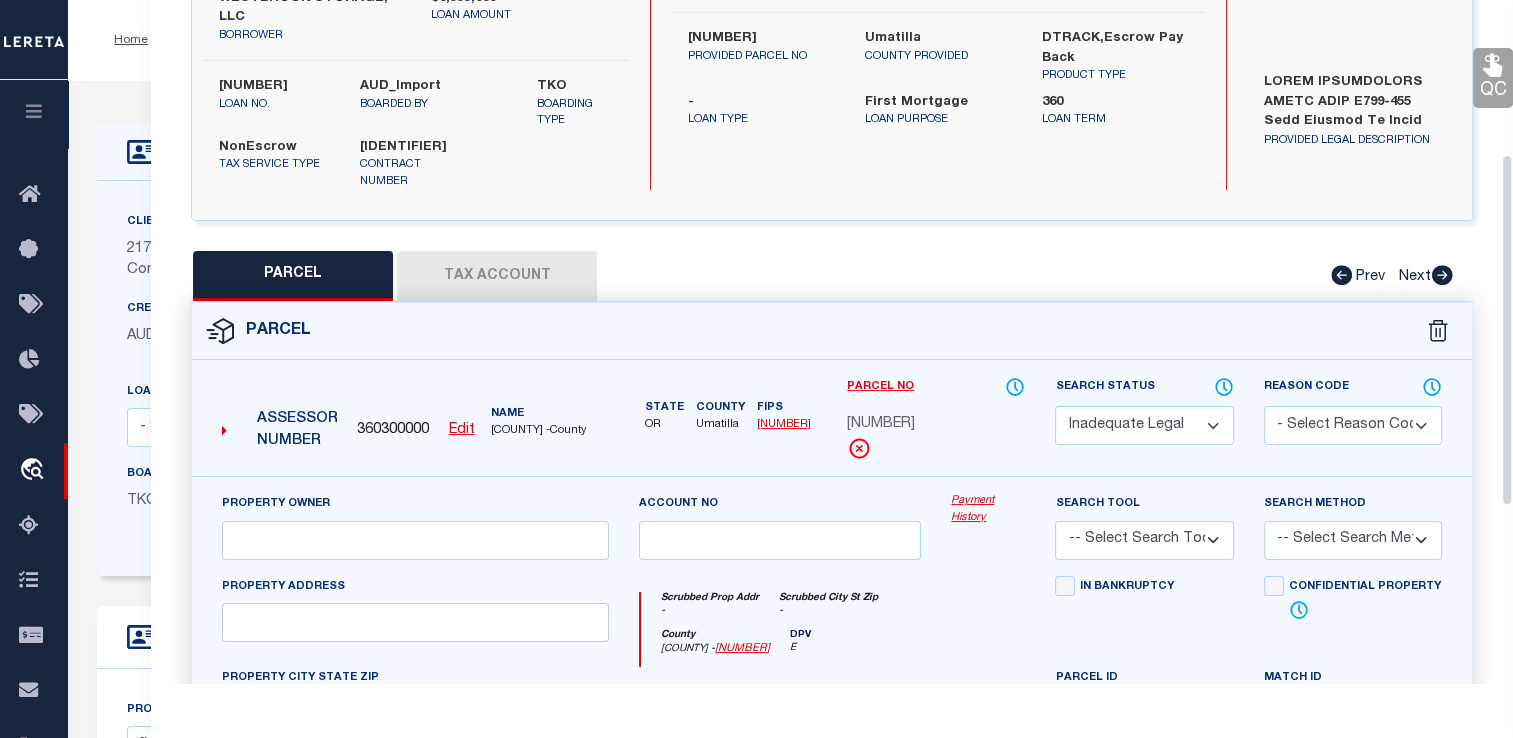 scroll, scrollTop: 300, scrollLeft: 0, axis: vertical 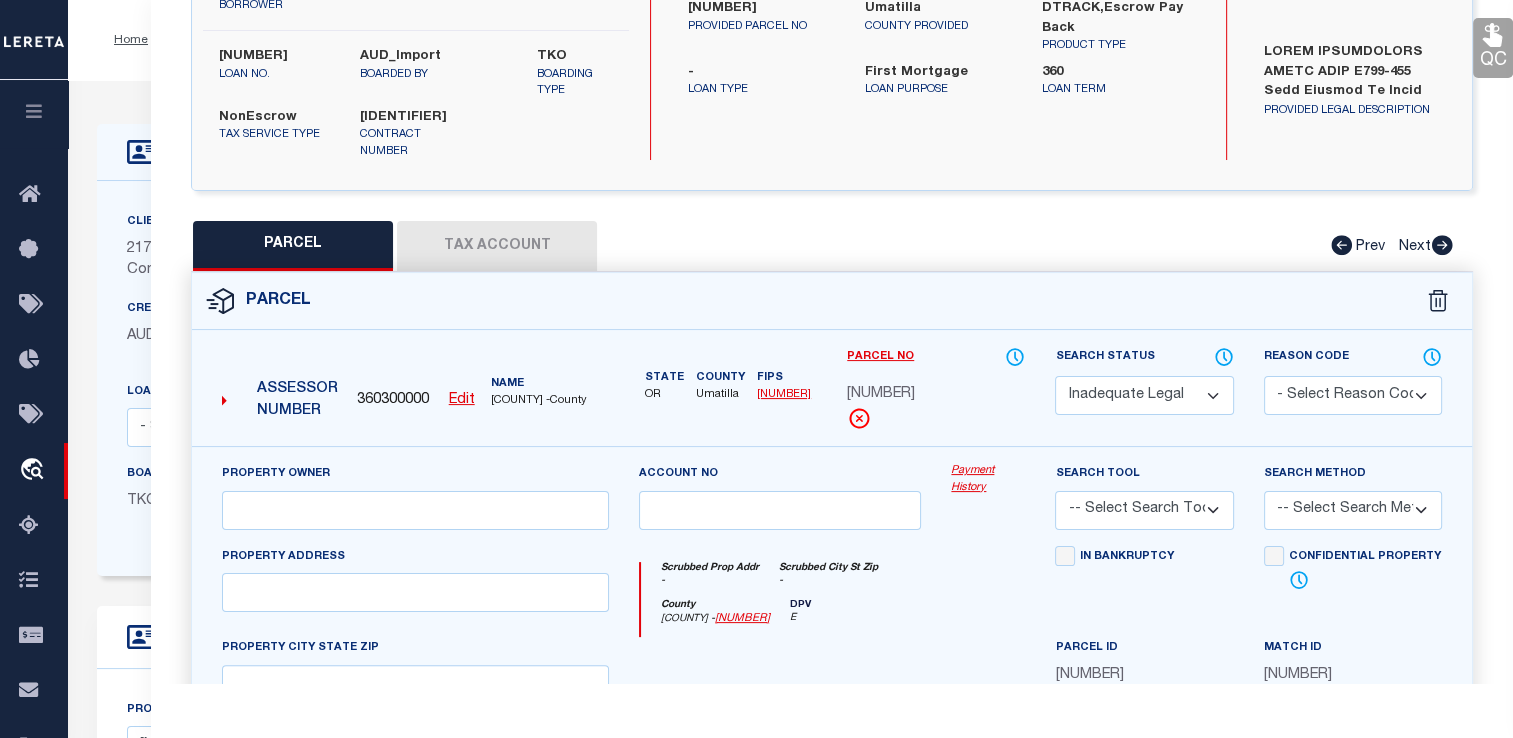 click on "Automated Search
Bad Parcel
Complete
Duplicate Parcel
High Dollar Reporting
In Progress
Inadequate Legal
Jurisdiction Required
Legal Received
New Property
On Hold
Parcel Released
Pending Approval
Personal Property
Phone Call
Pre-Complete
Quality Control
Second Look" at bounding box center [1144, 395] 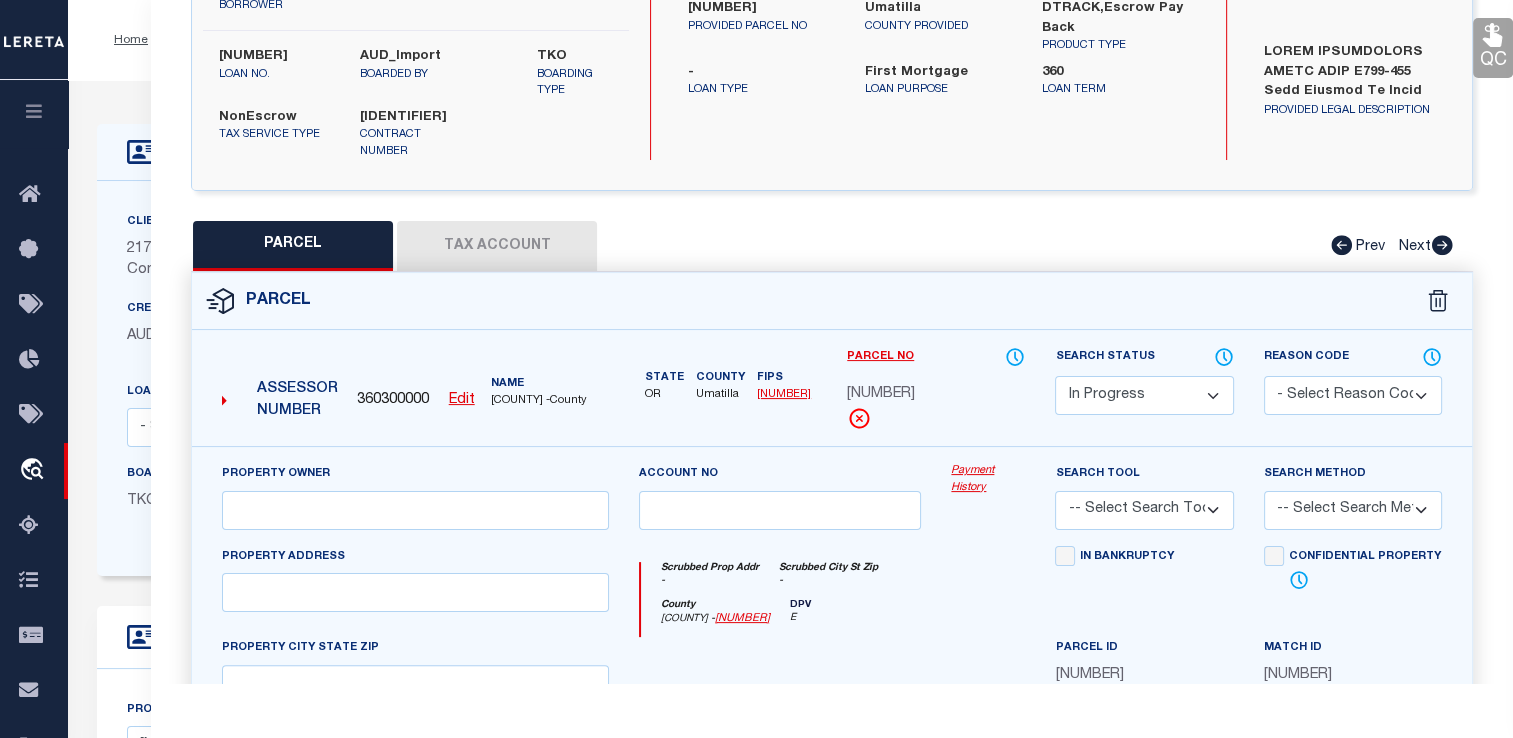 click on "Automated Search
Bad Parcel
Complete
Duplicate Parcel
High Dollar Reporting
In Progress
Inadequate Legal
Jurisdiction Required
Legal Received
New Property
On Hold
Parcel Released
Pending Approval
Personal Property
Phone Call
Pre-Complete
Quality Control
Second Look" at bounding box center (1144, 395) 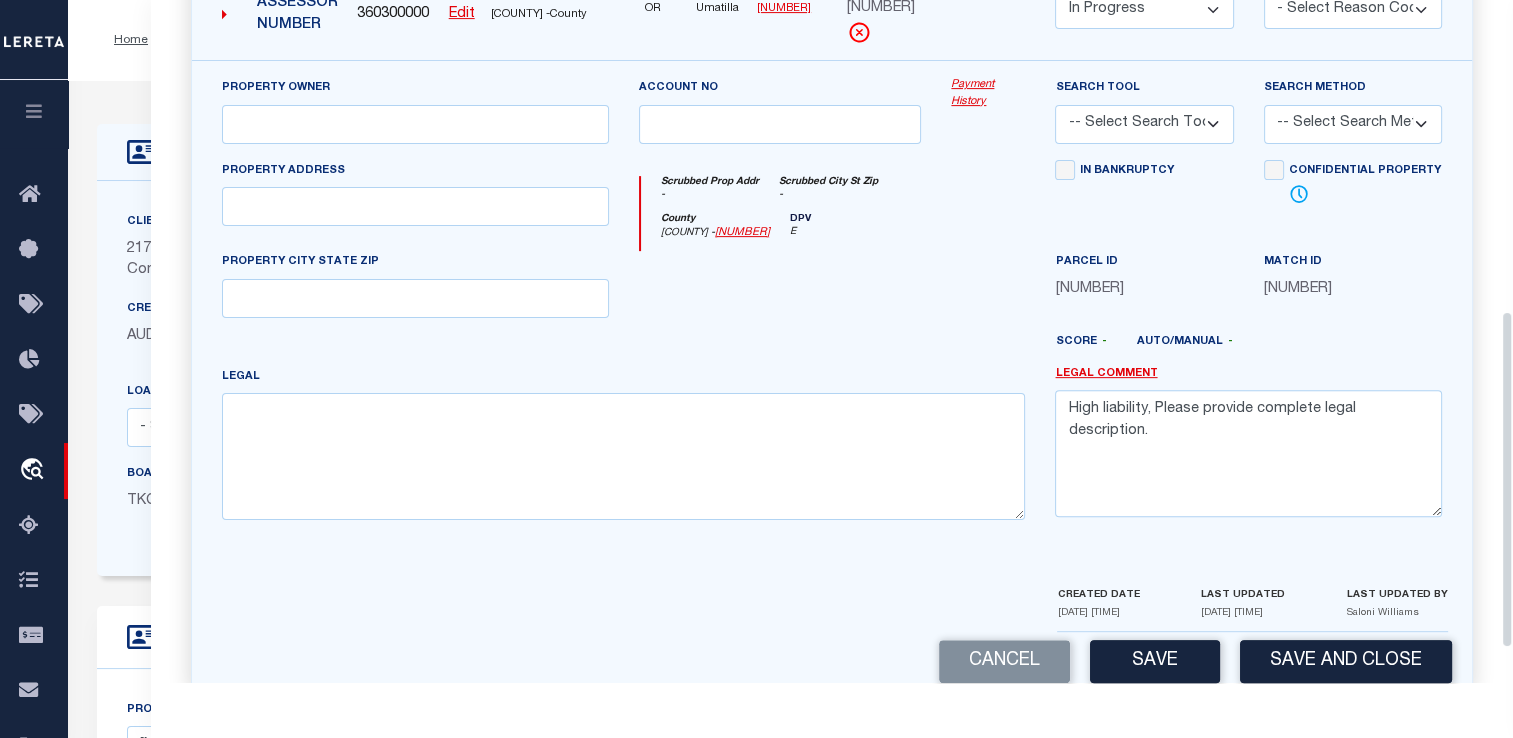 scroll, scrollTop: 701, scrollLeft: 0, axis: vertical 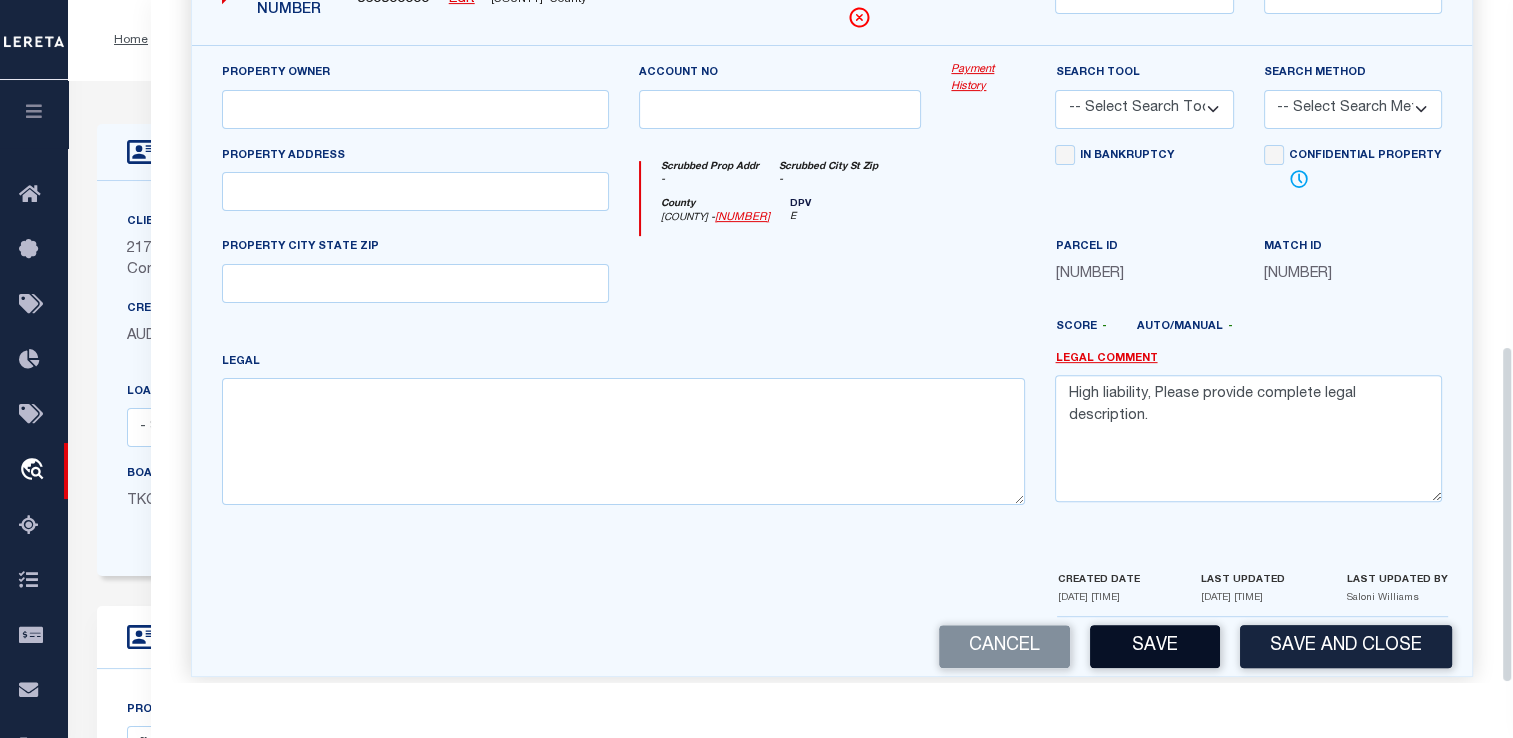 click on "Save" at bounding box center [1155, 646] 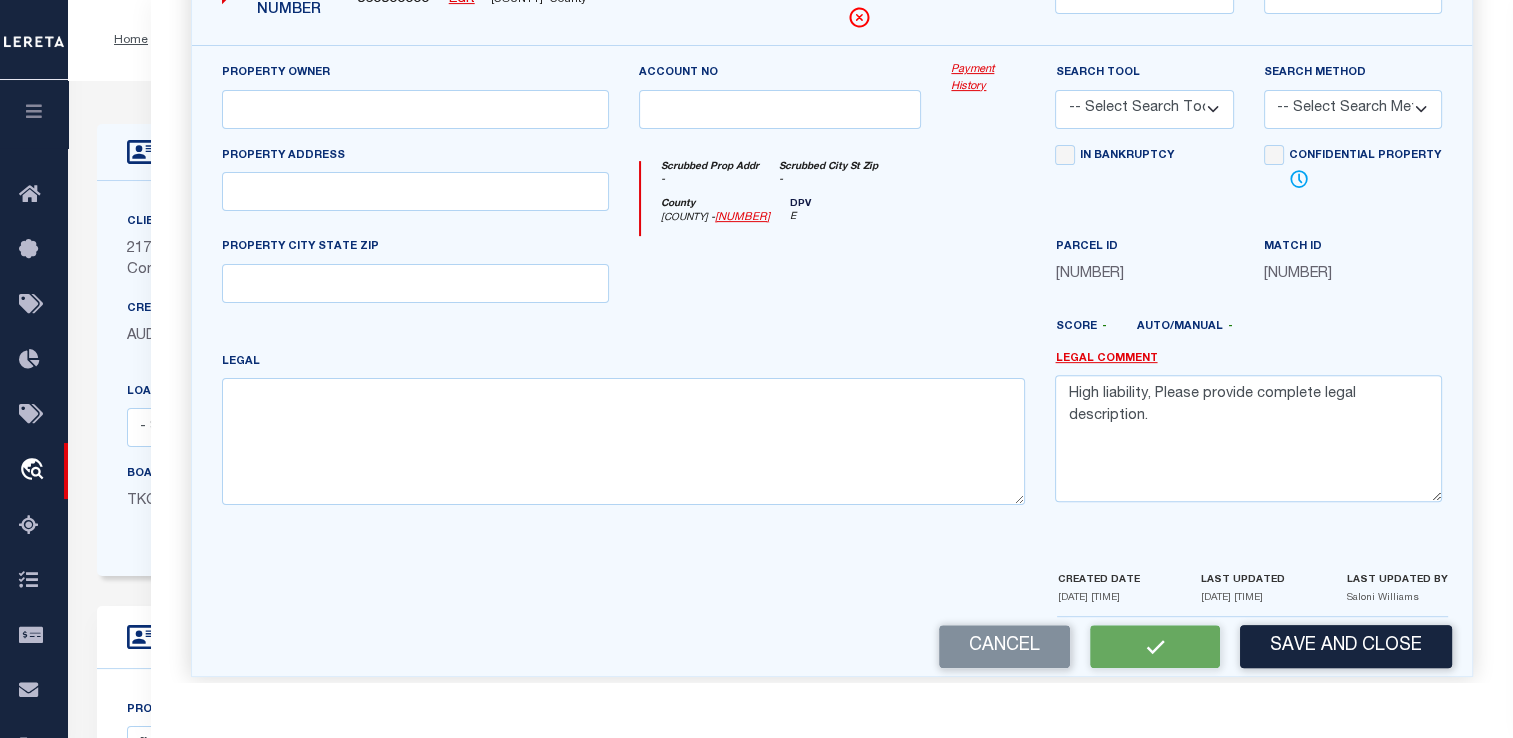 select on "AS" 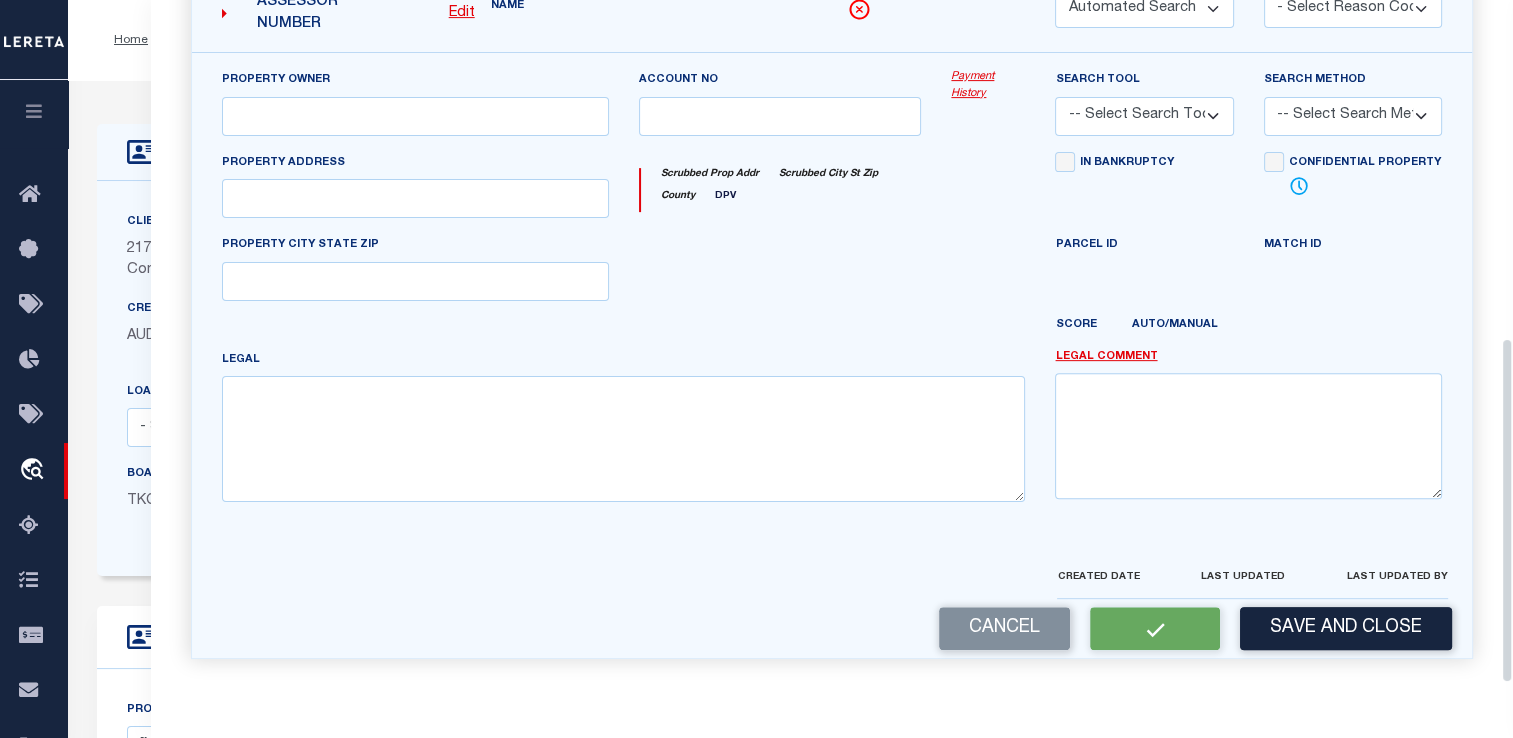 scroll, scrollTop: 394, scrollLeft: 0, axis: vertical 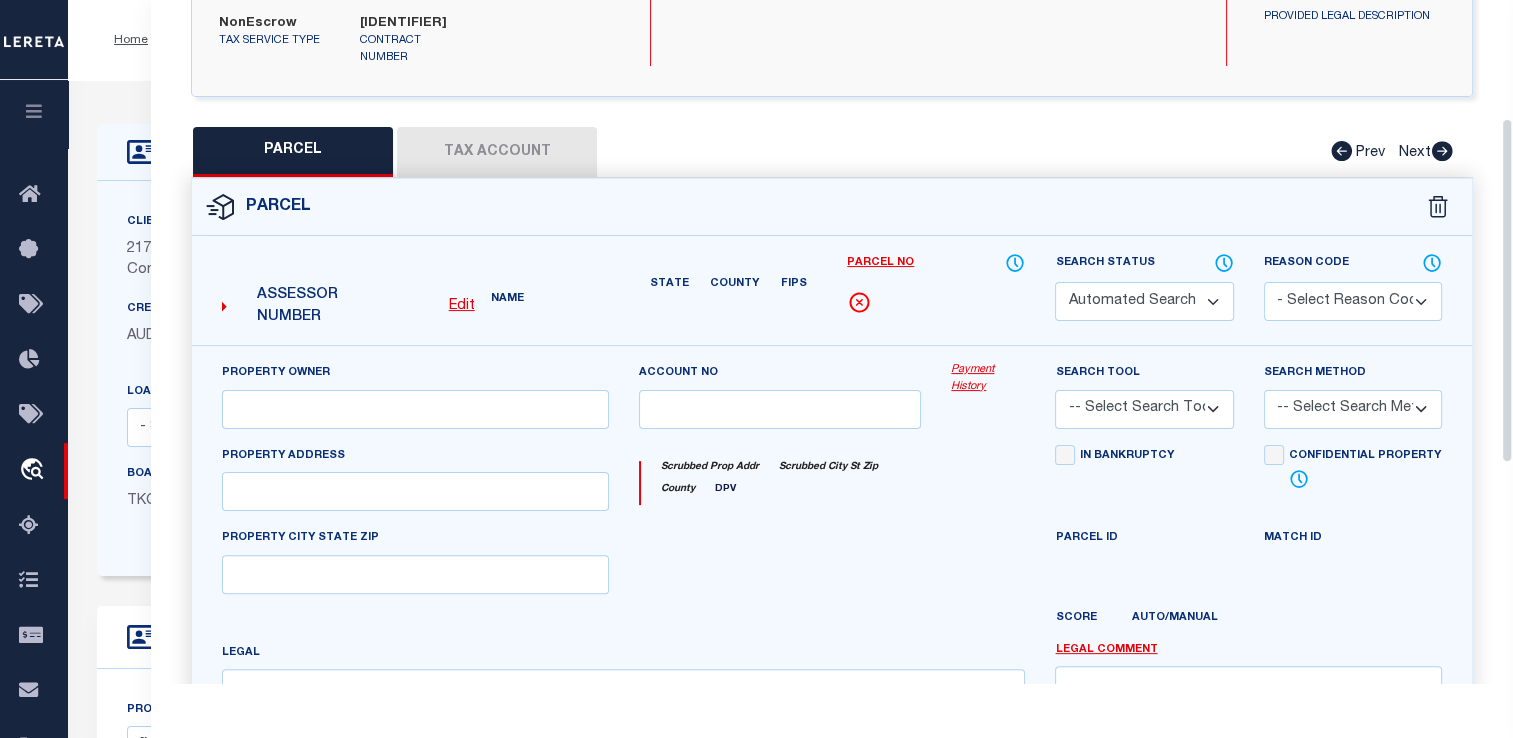 select on "IP" 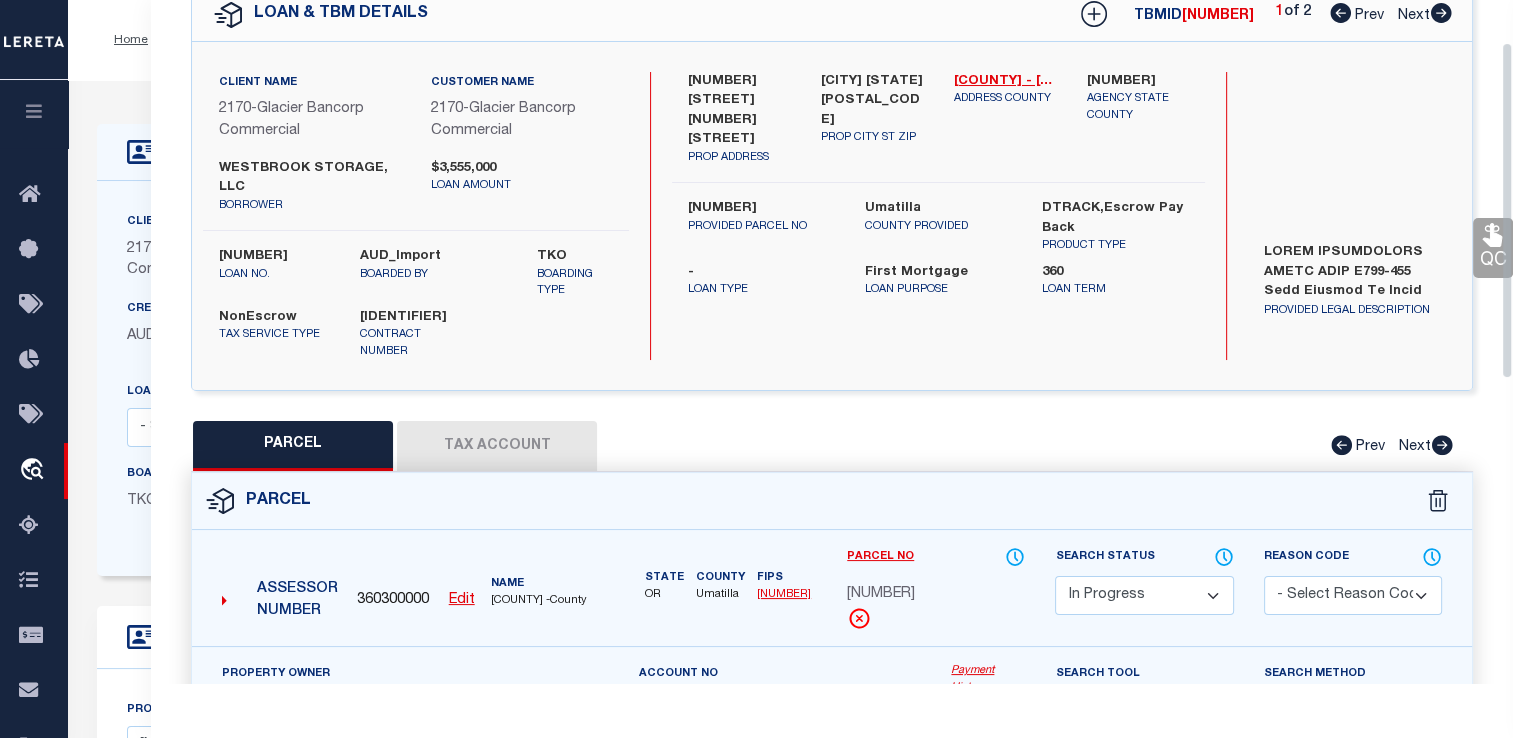 scroll, scrollTop: 0, scrollLeft: 0, axis: both 